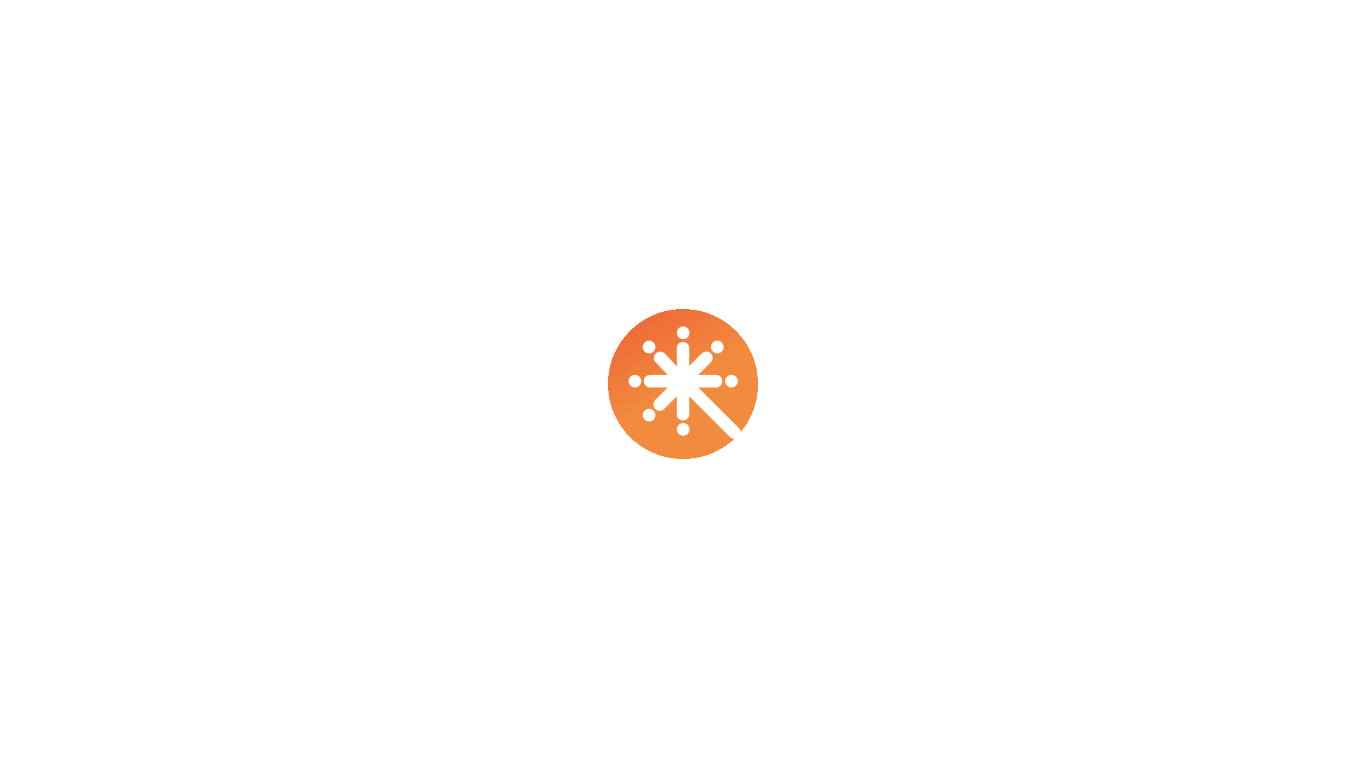 scroll, scrollTop: 0, scrollLeft: 0, axis: both 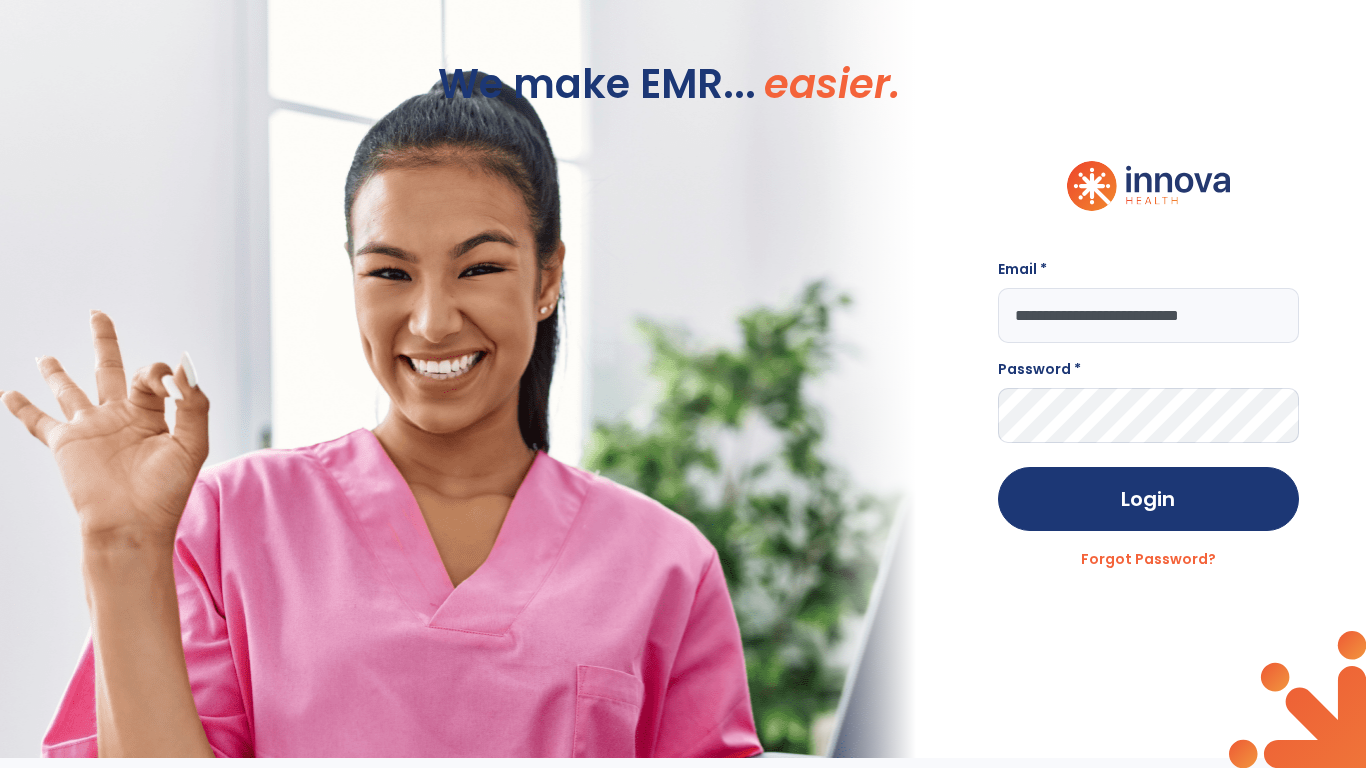 type on "**********" 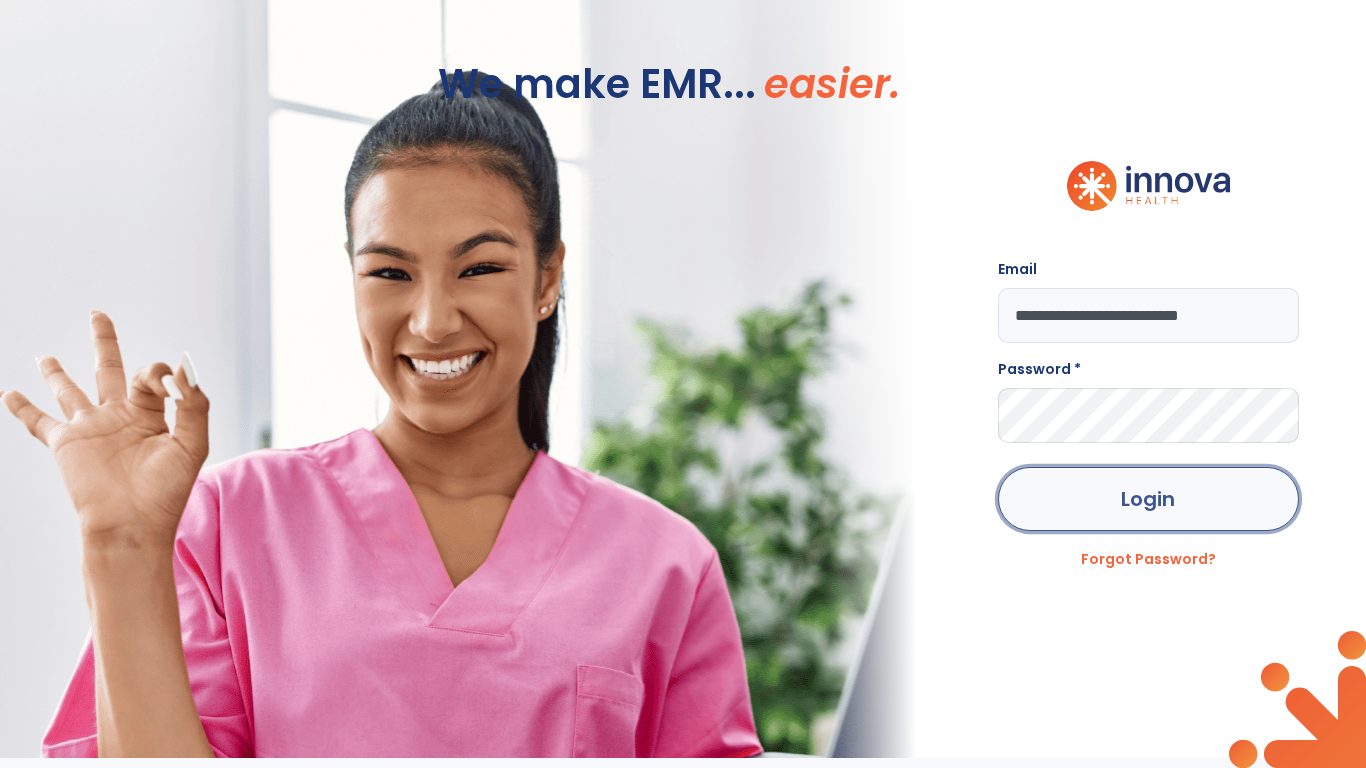 click on "Login" 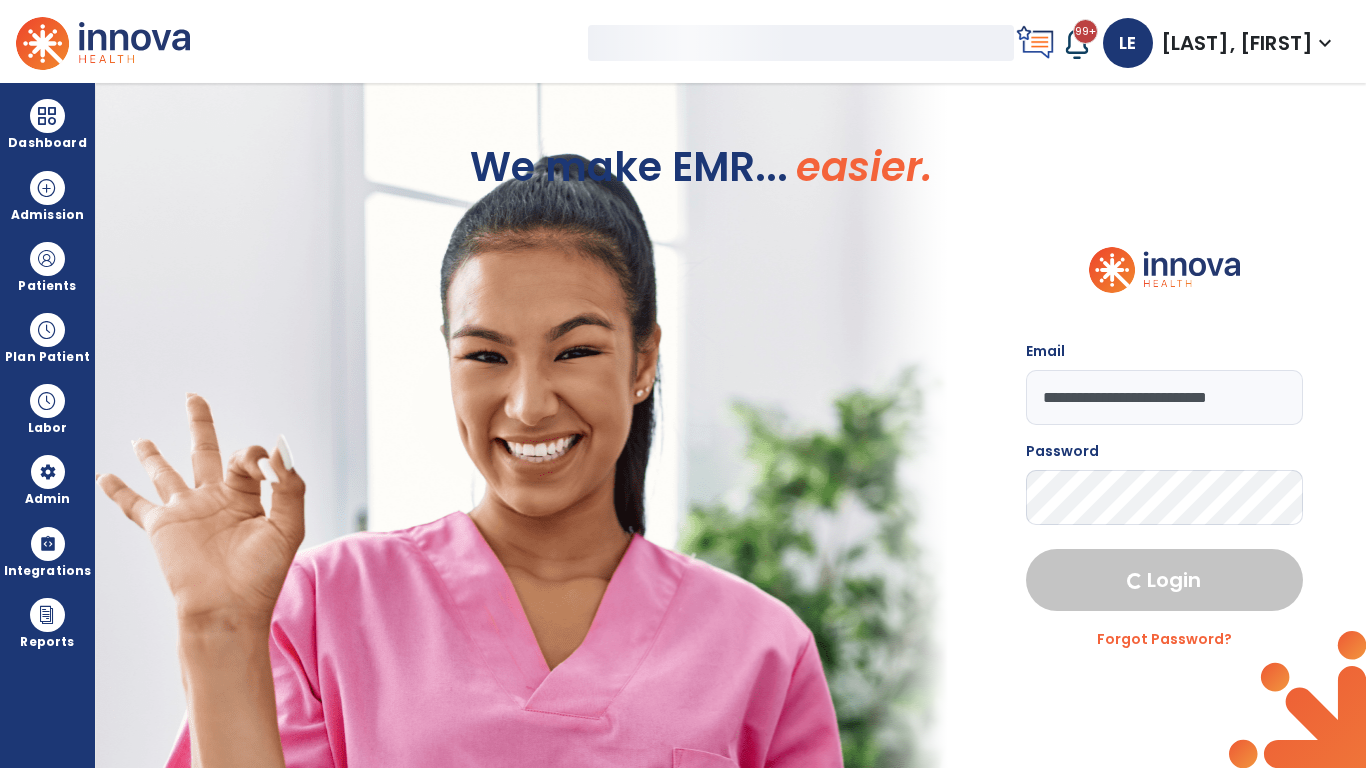 select on "***" 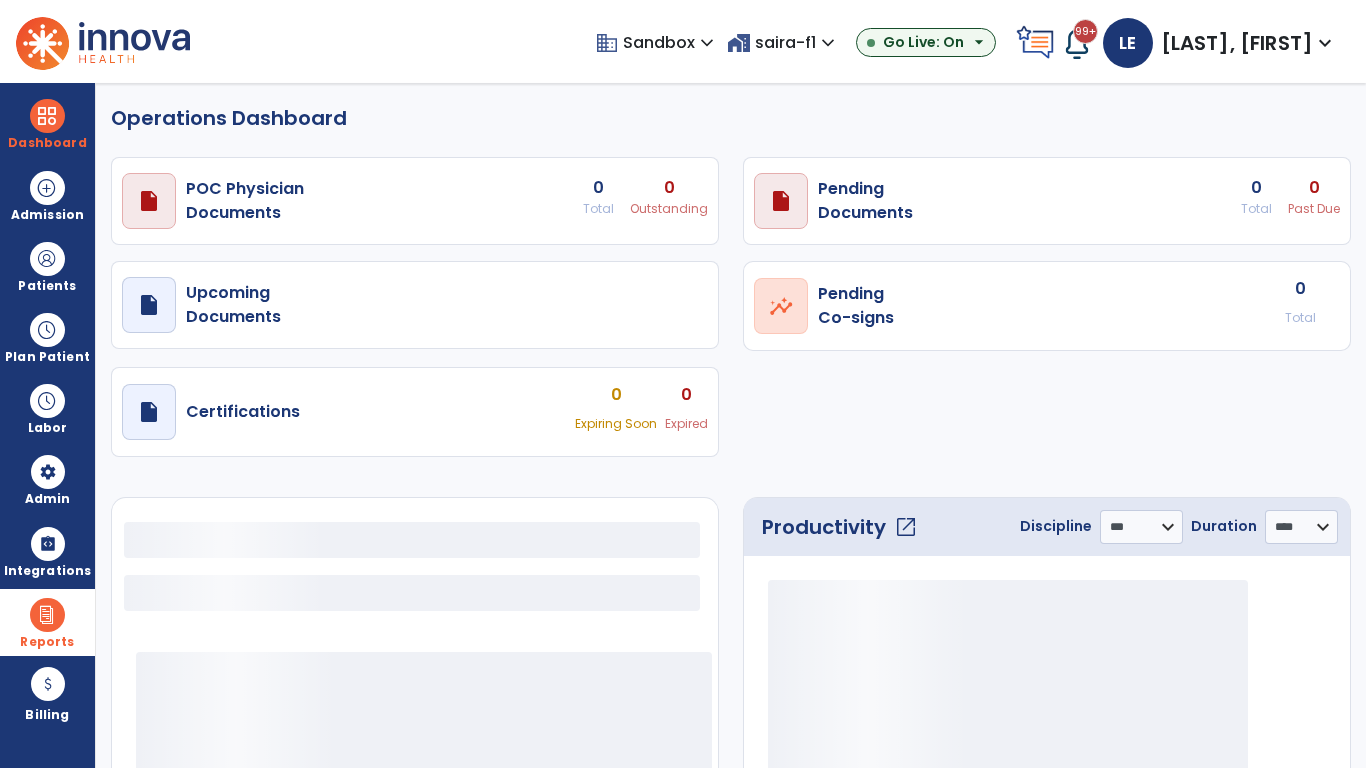 click at bounding box center (47, 615) 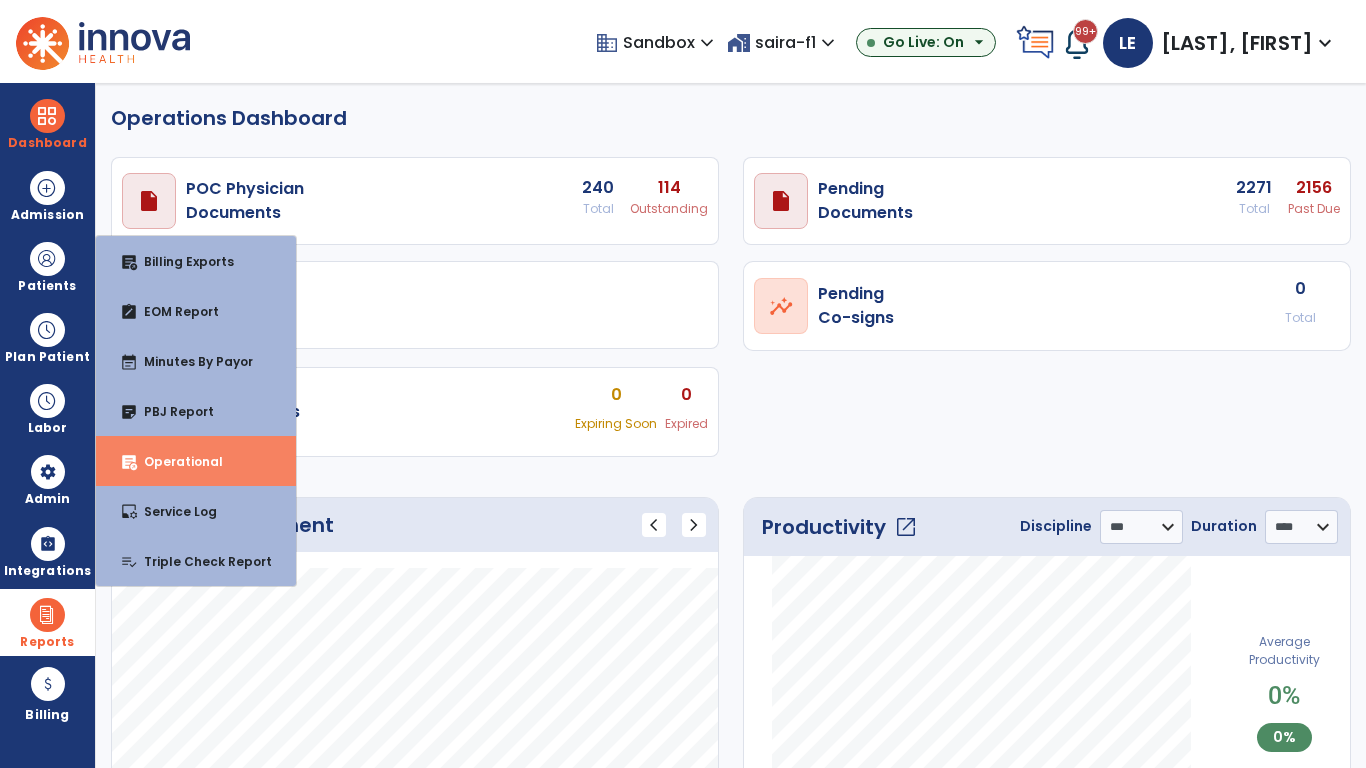 click on "Operational" at bounding box center [175, 461] 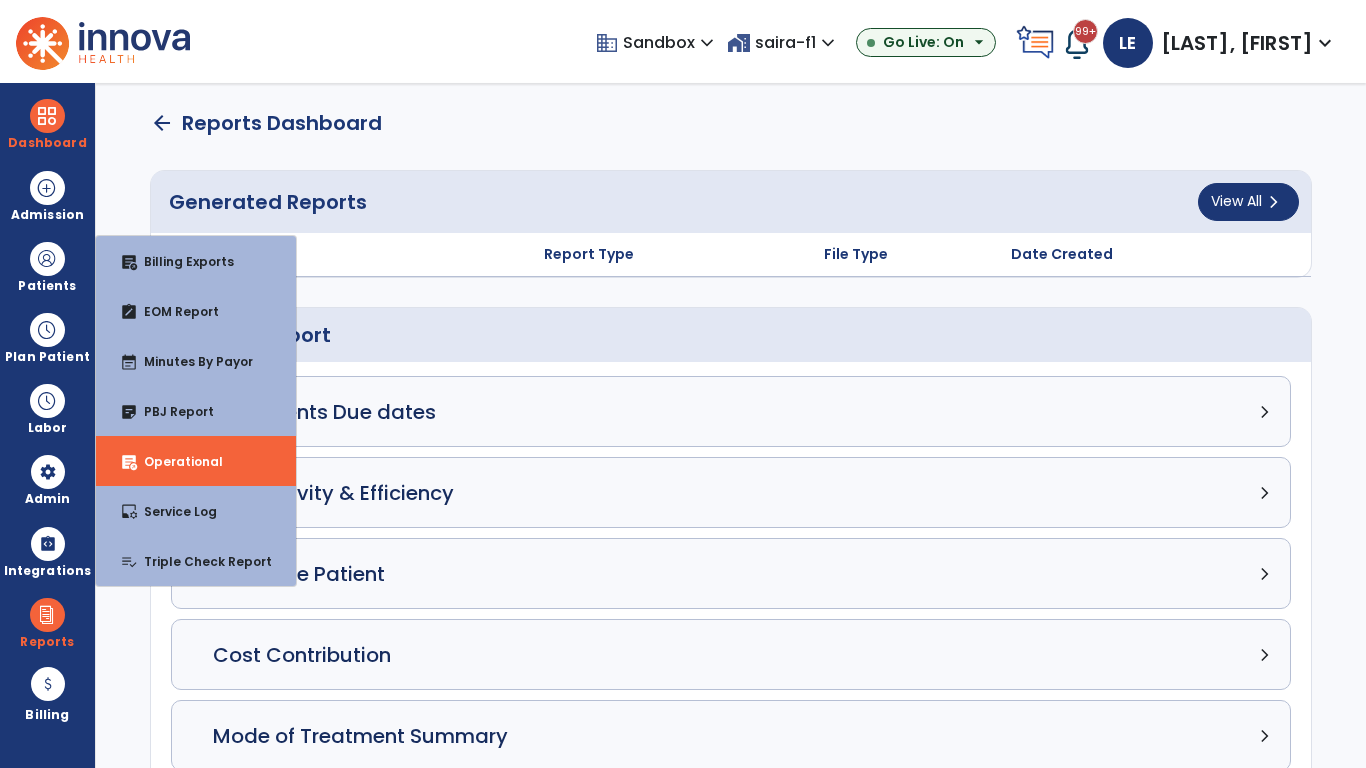 click on "Census Detail chevron_right" 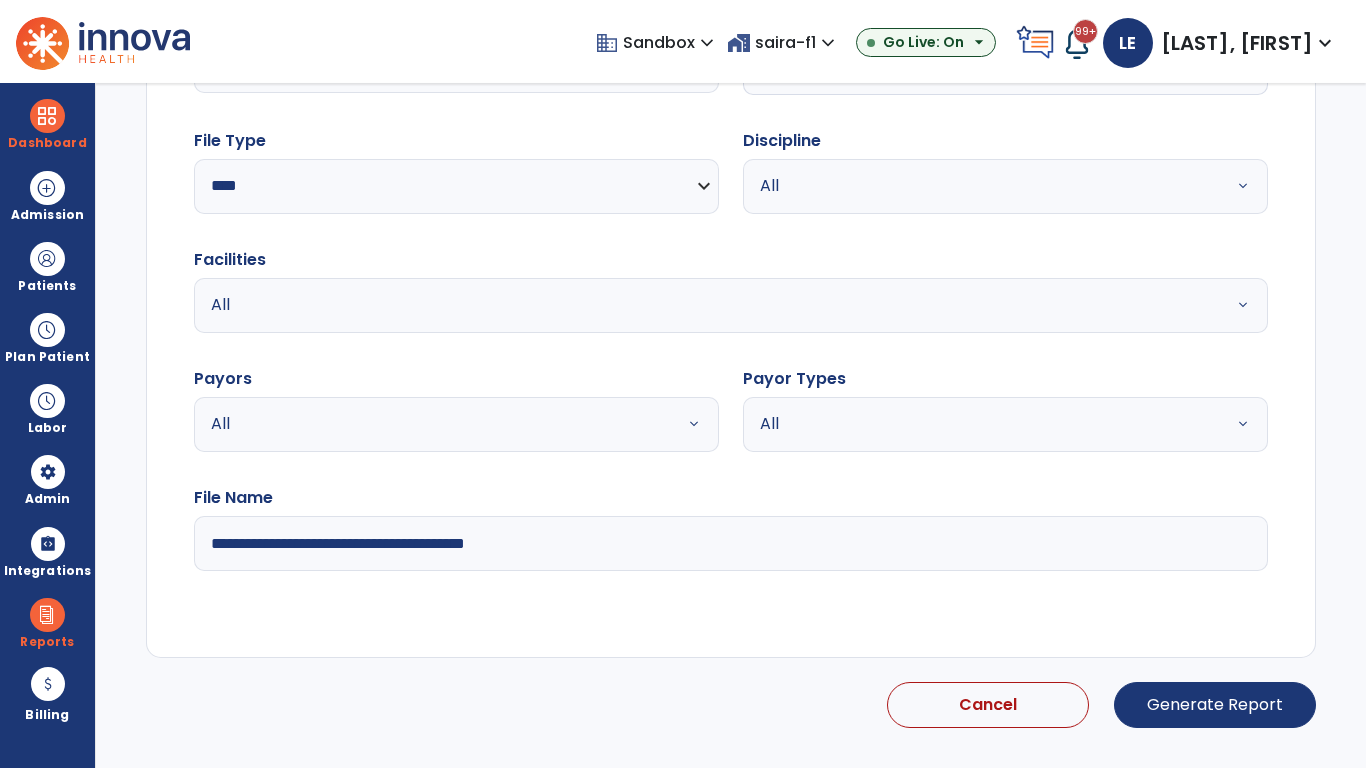 select on "*****" 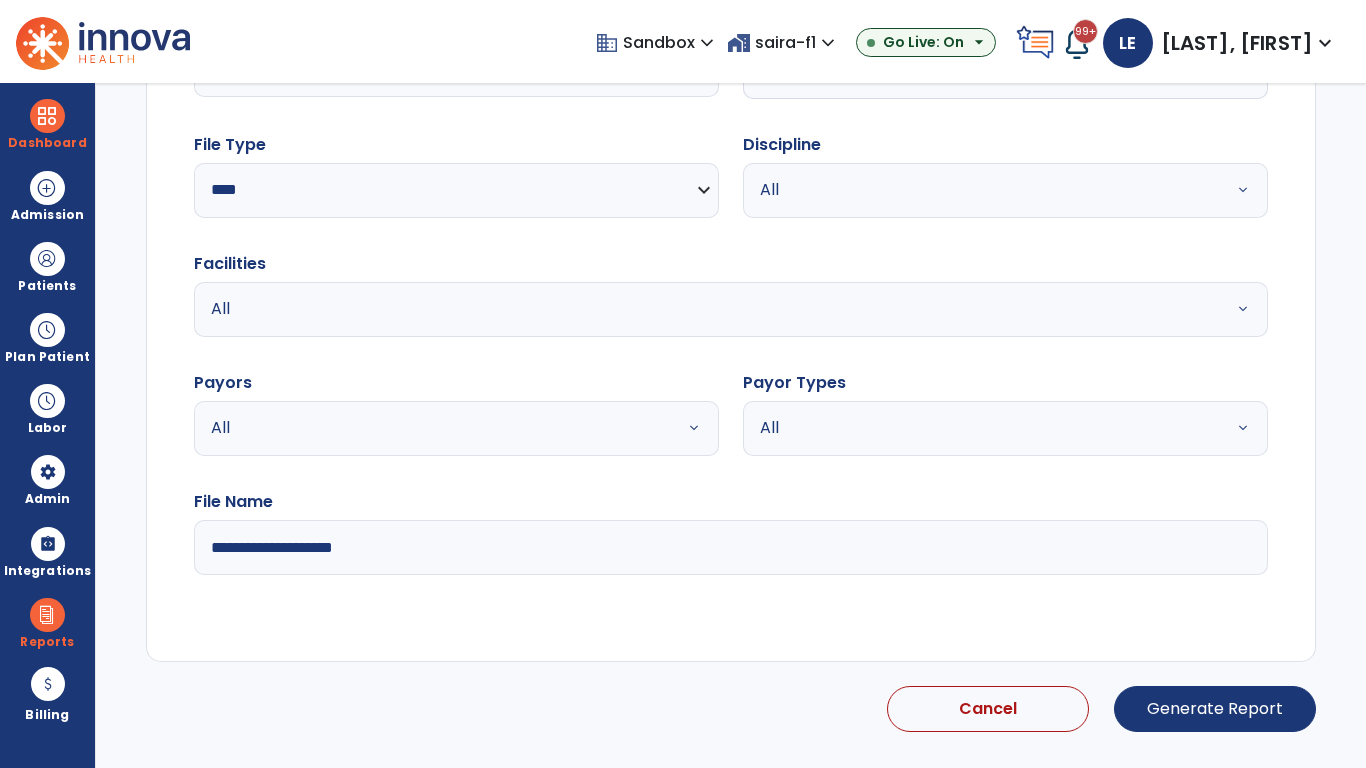 select on "*" 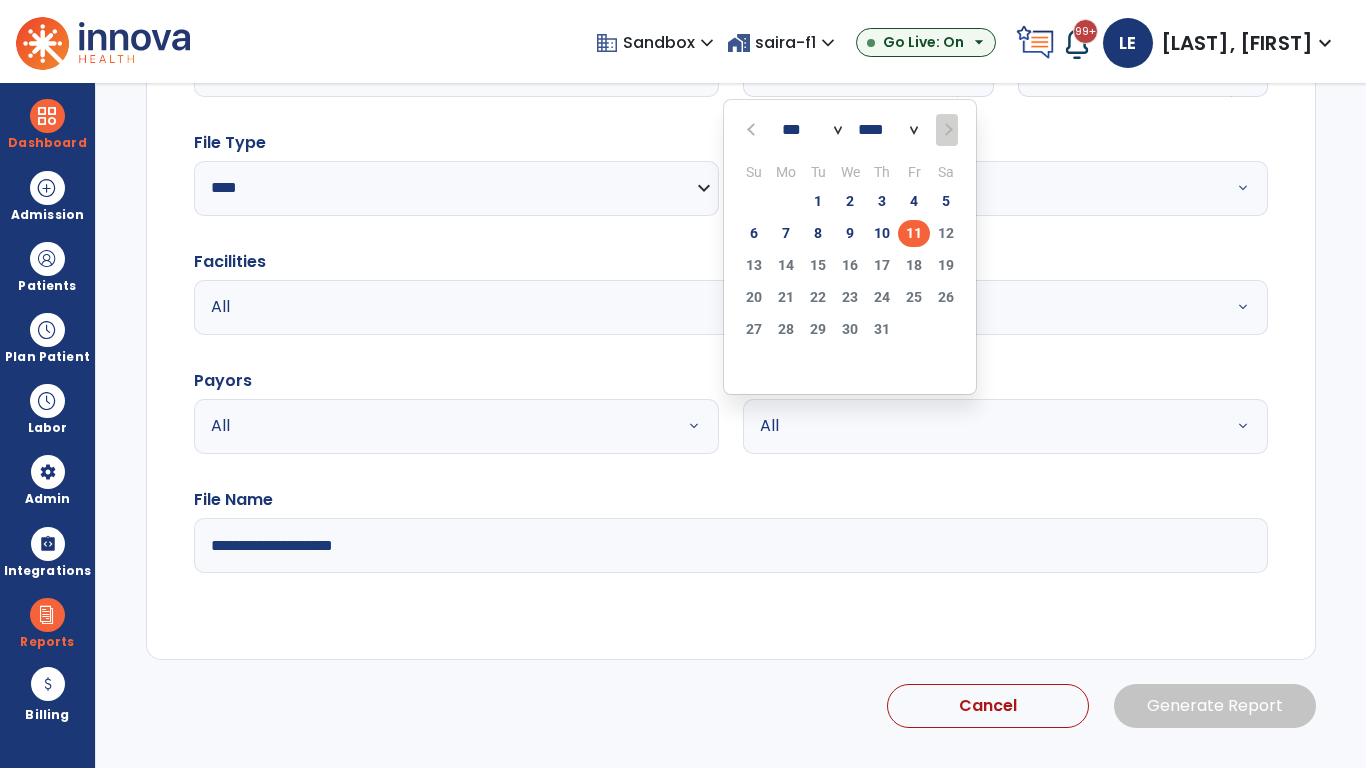scroll, scrollTop: 192, scrollLeft: 0, axis: vertical 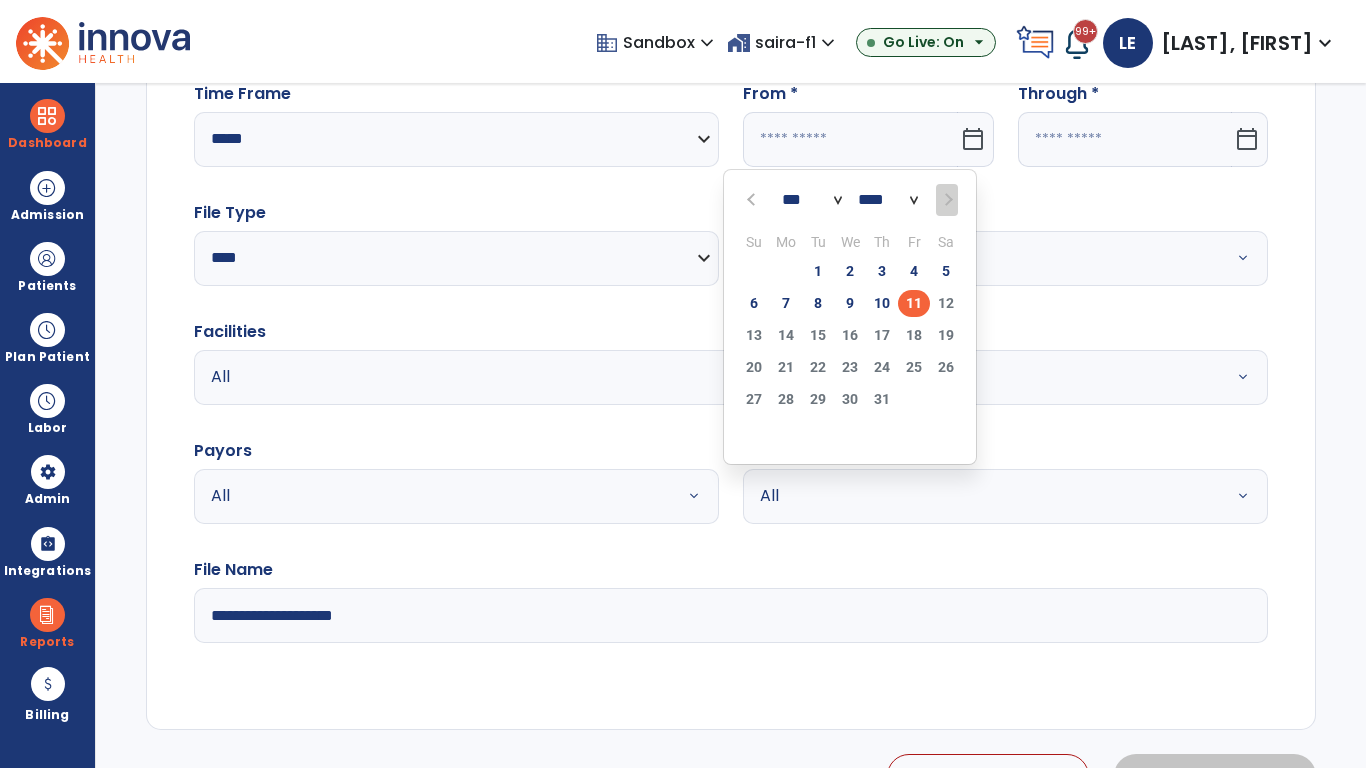 select on "****" 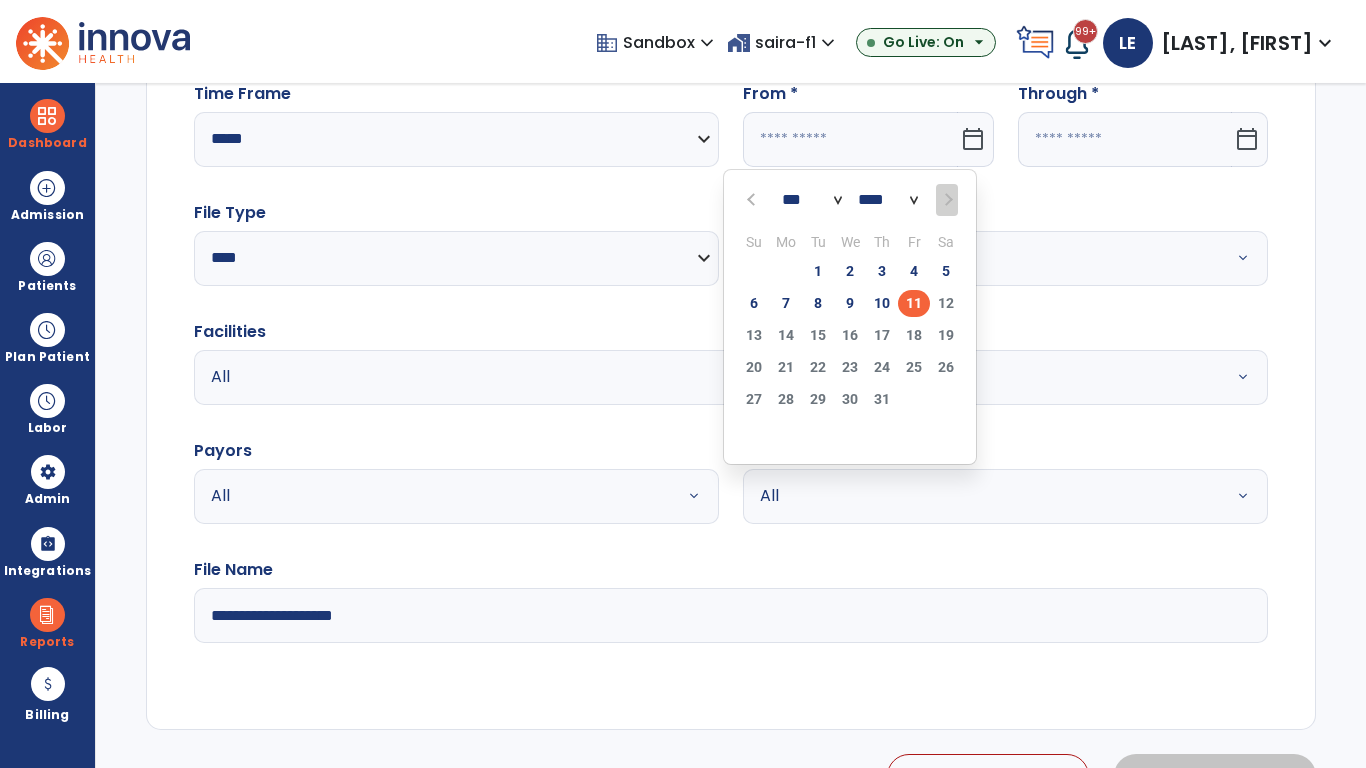 select on "**" 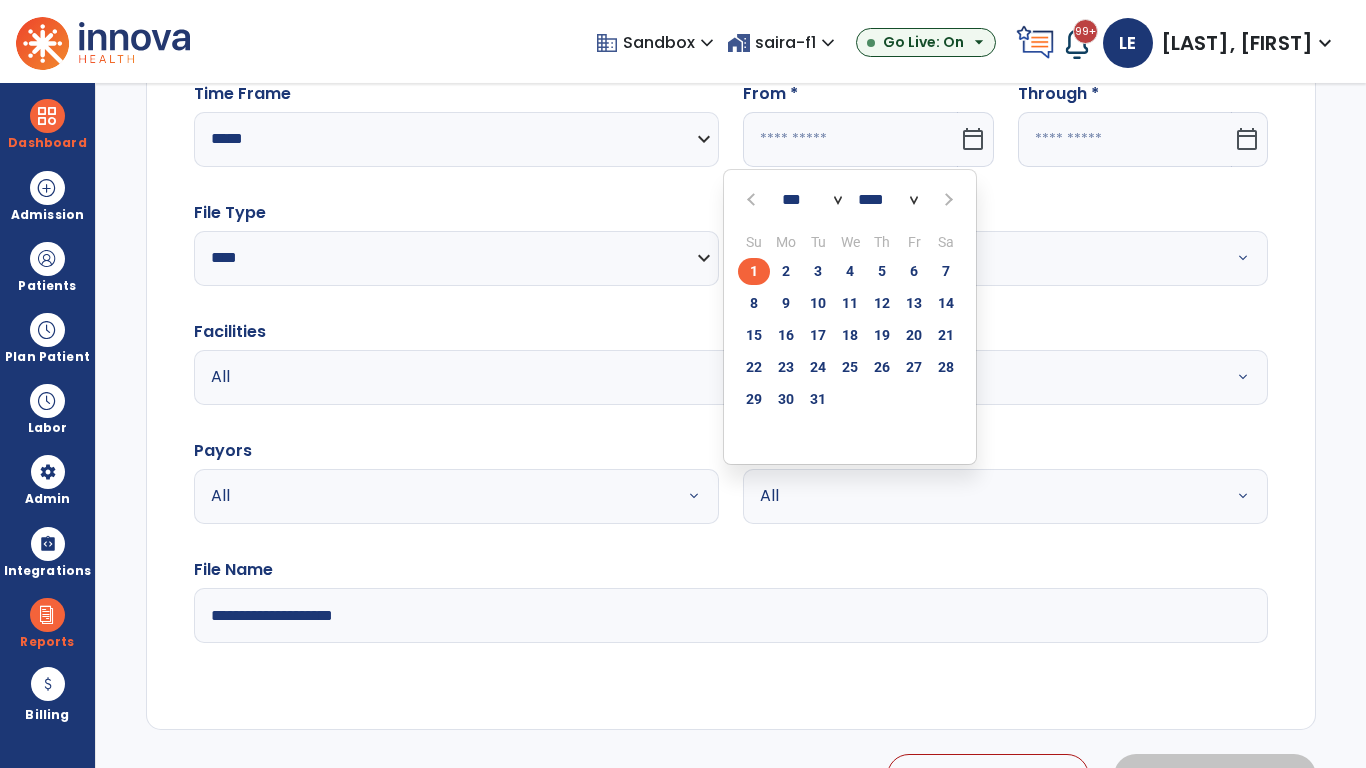 click on "1" 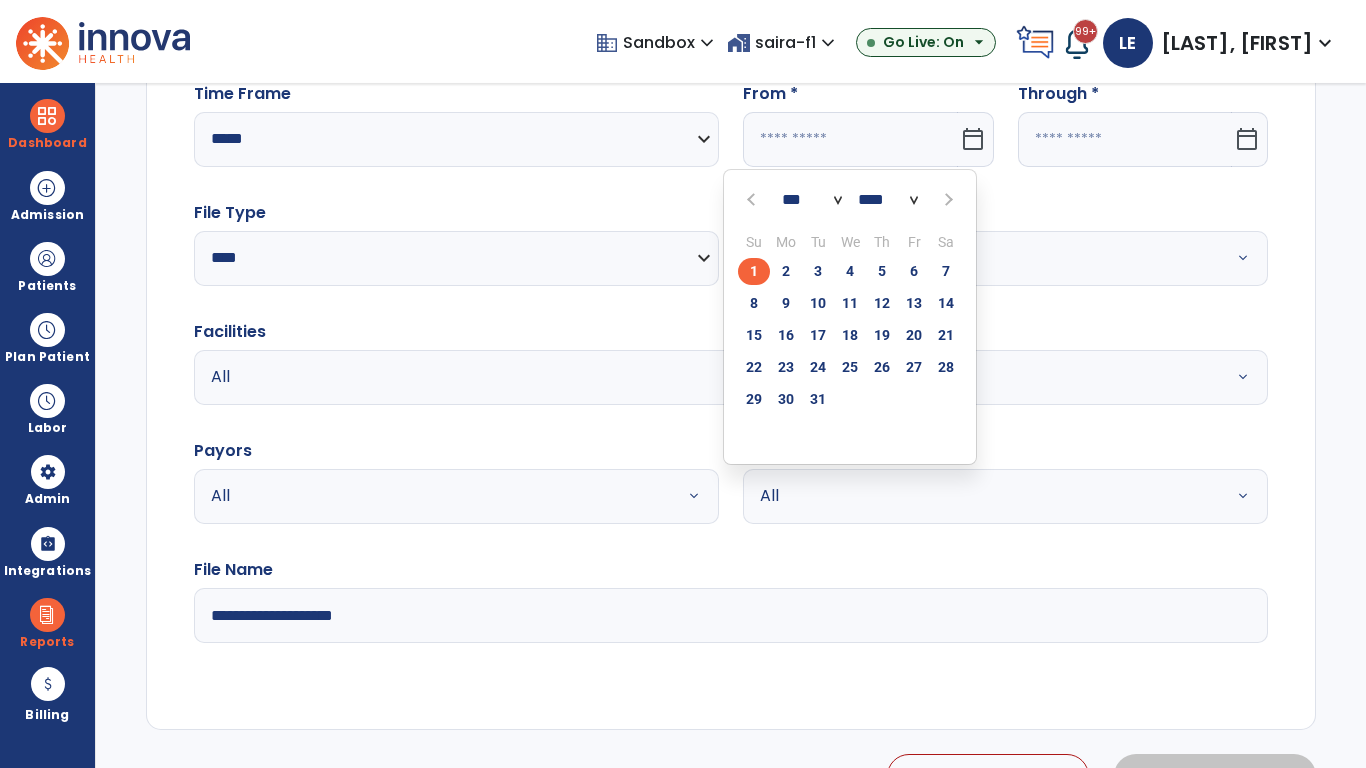 type on "**********" 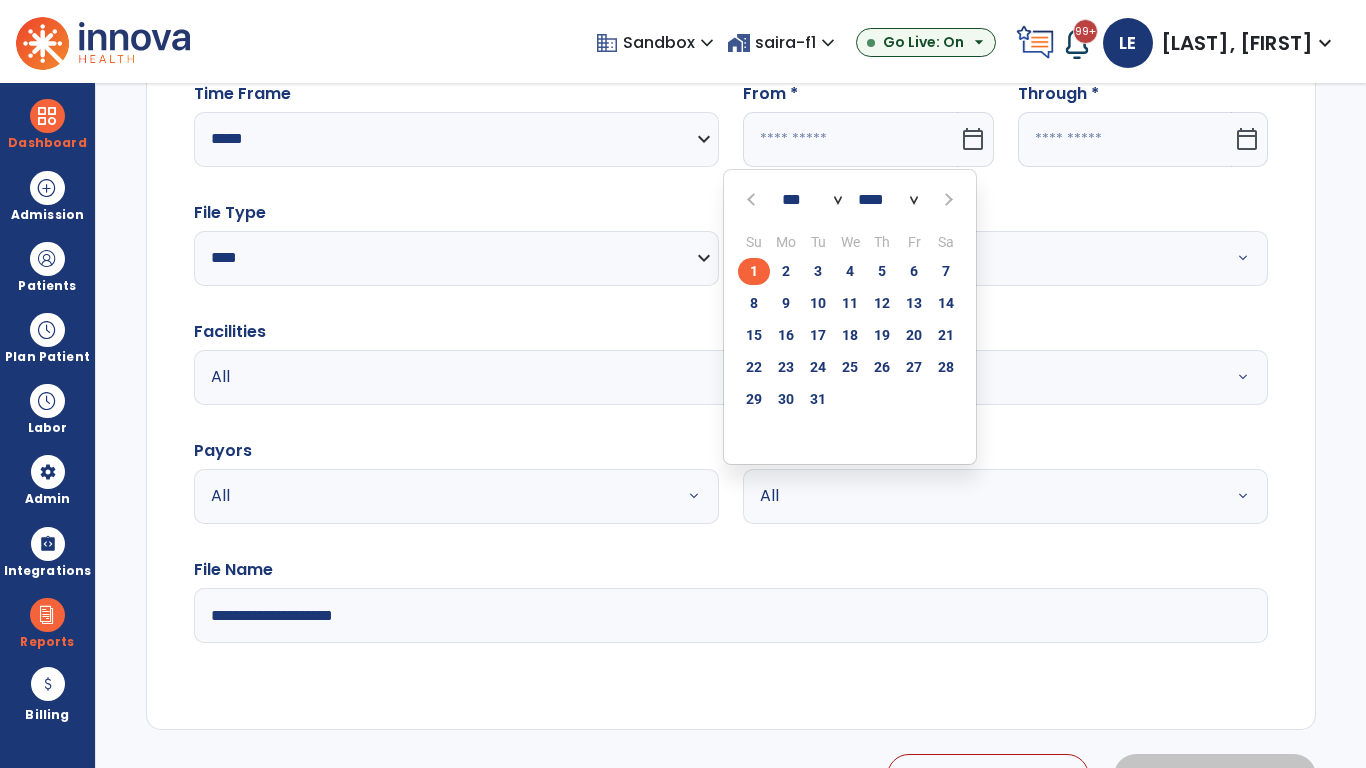 type on "*********" 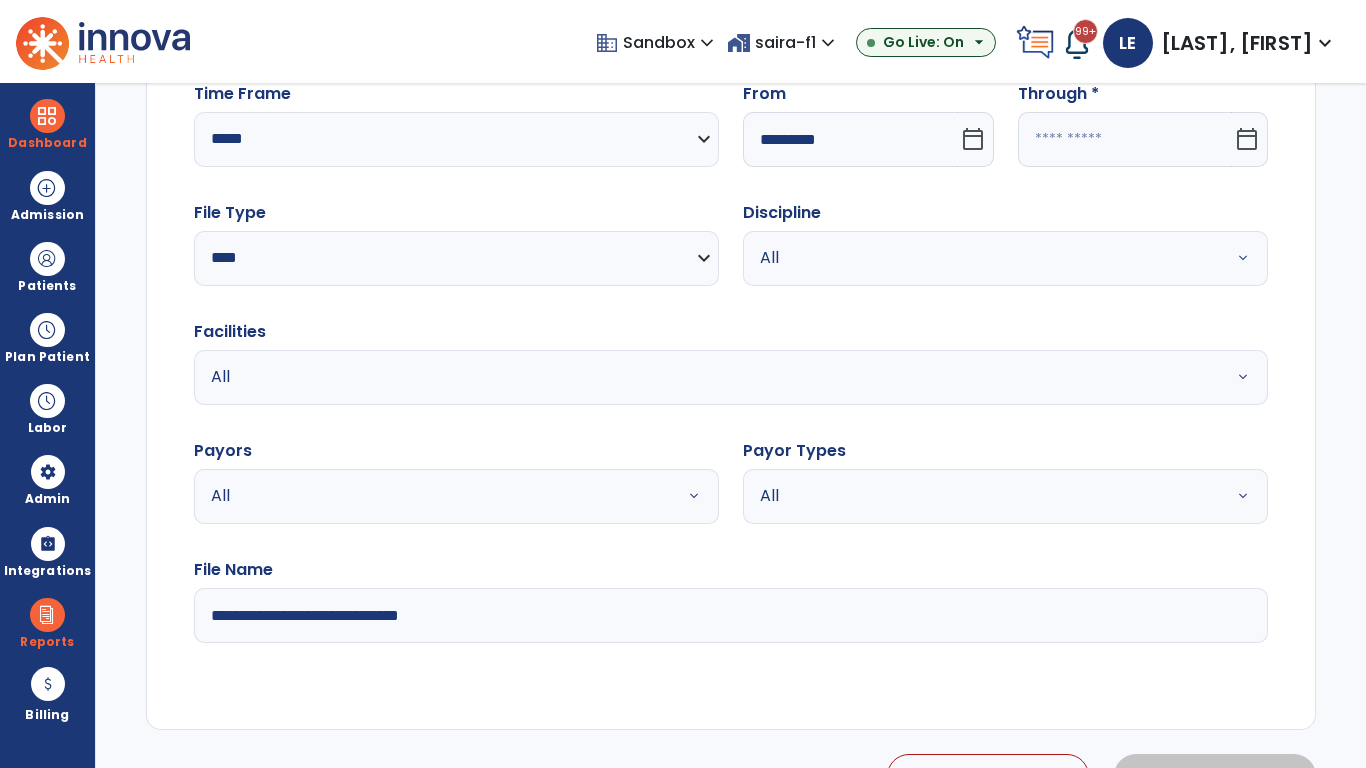 click 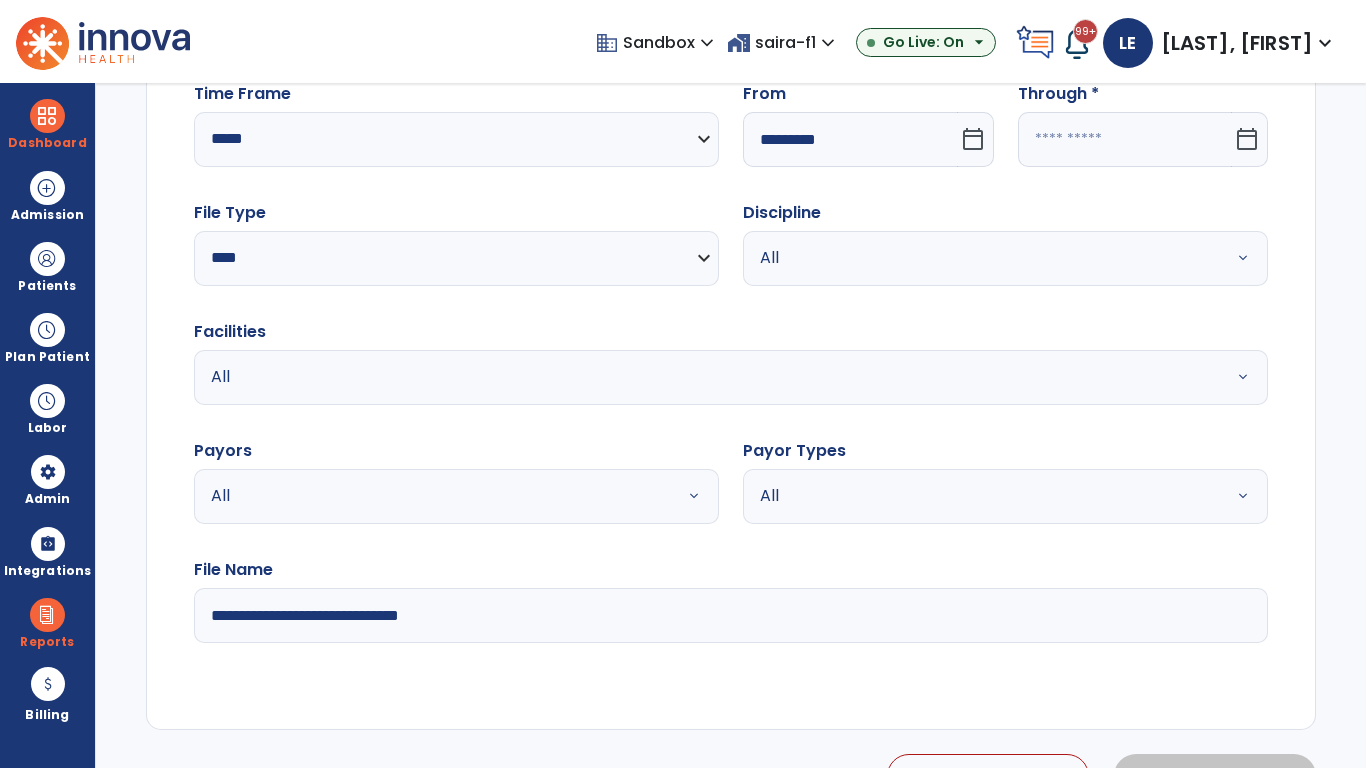 select on "*" 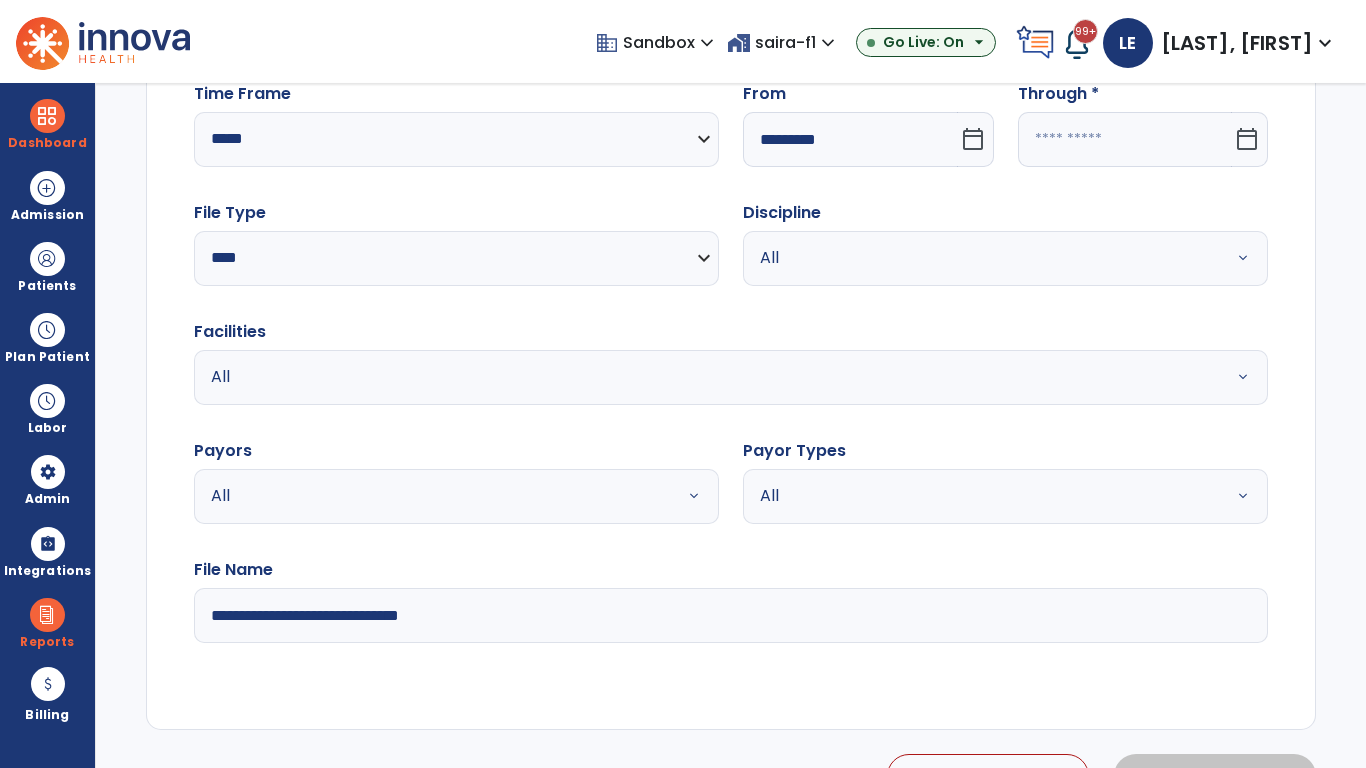 select on "****" 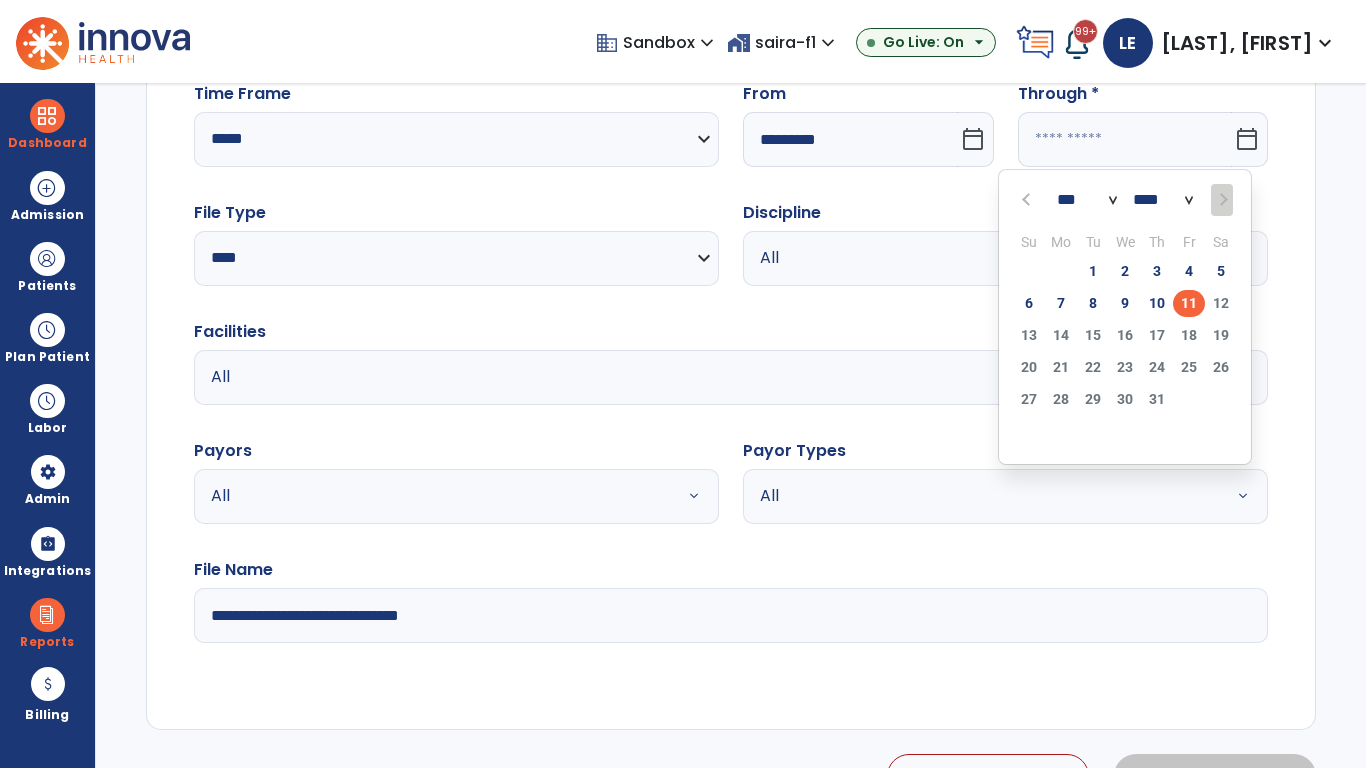 select on "*" 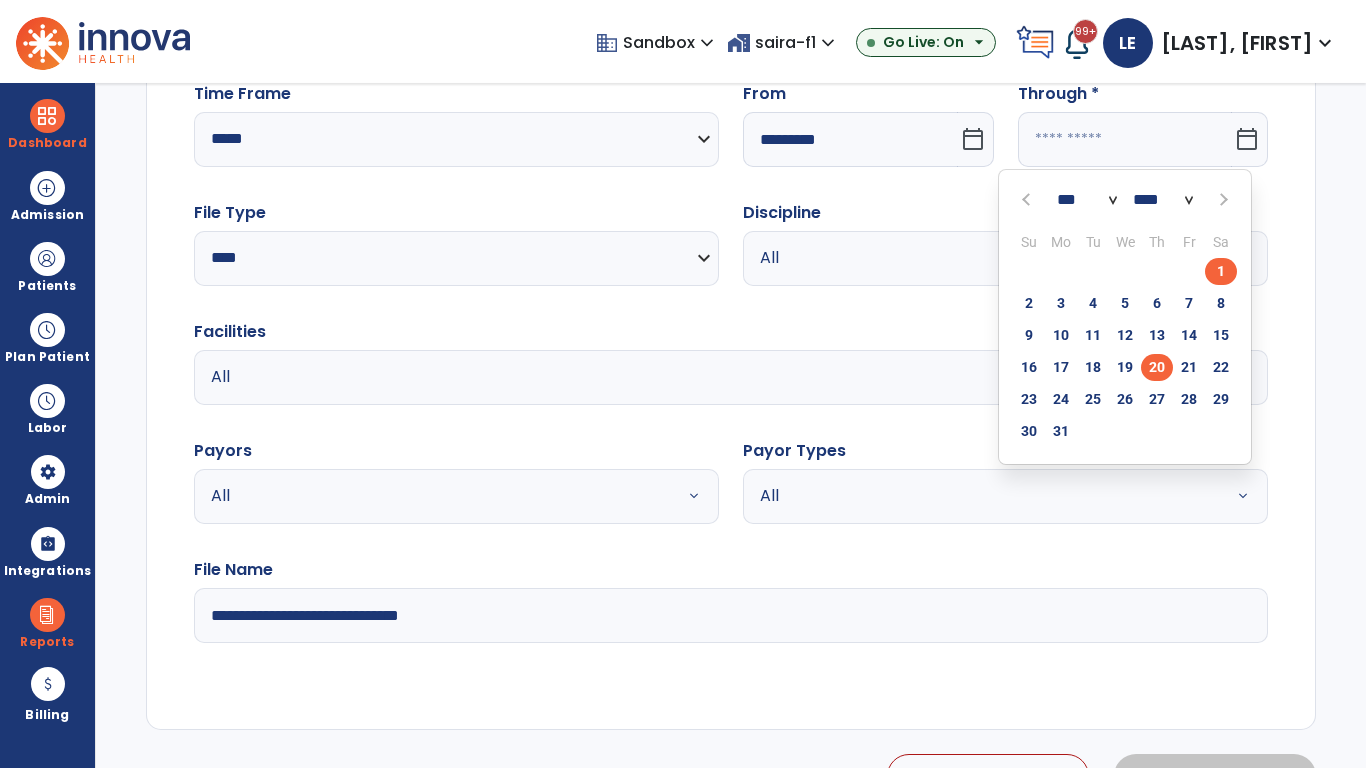 click on "20" 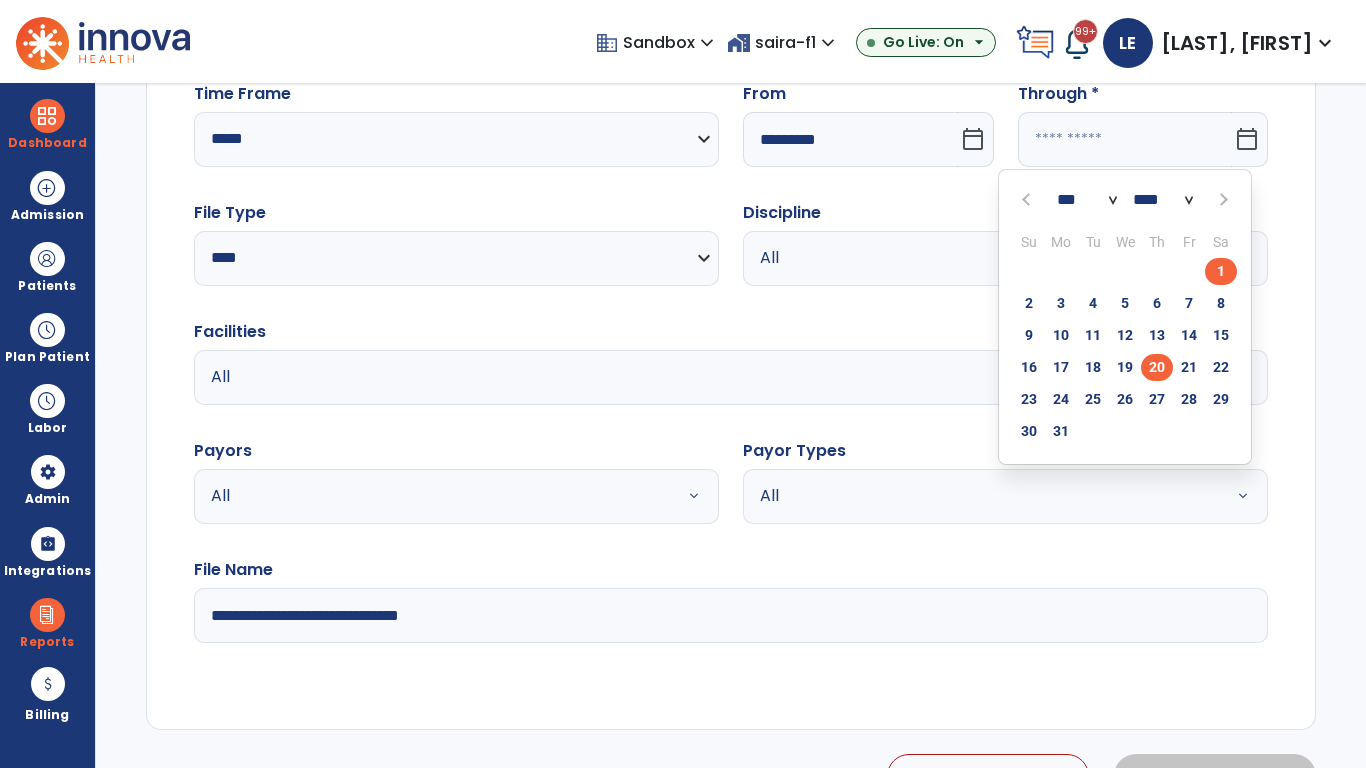 type on "**********" 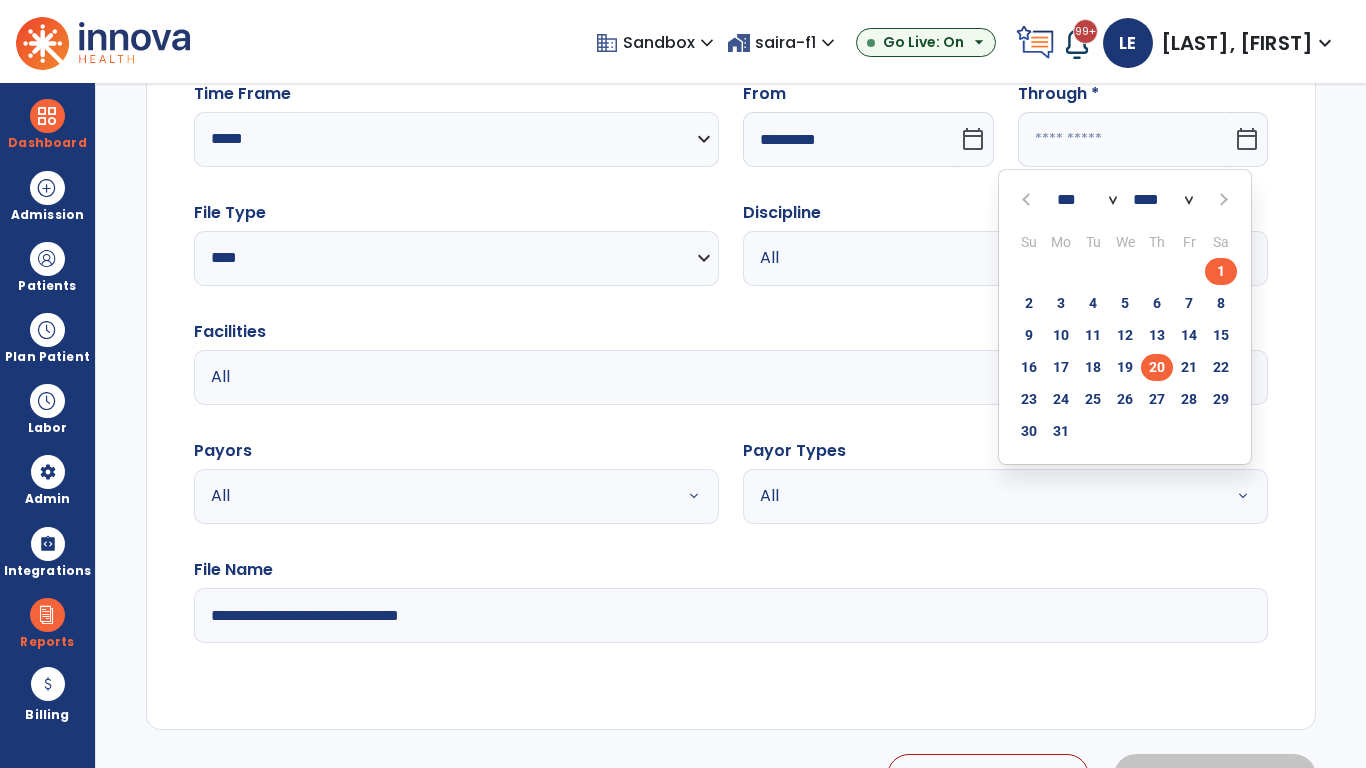 type on "*********" 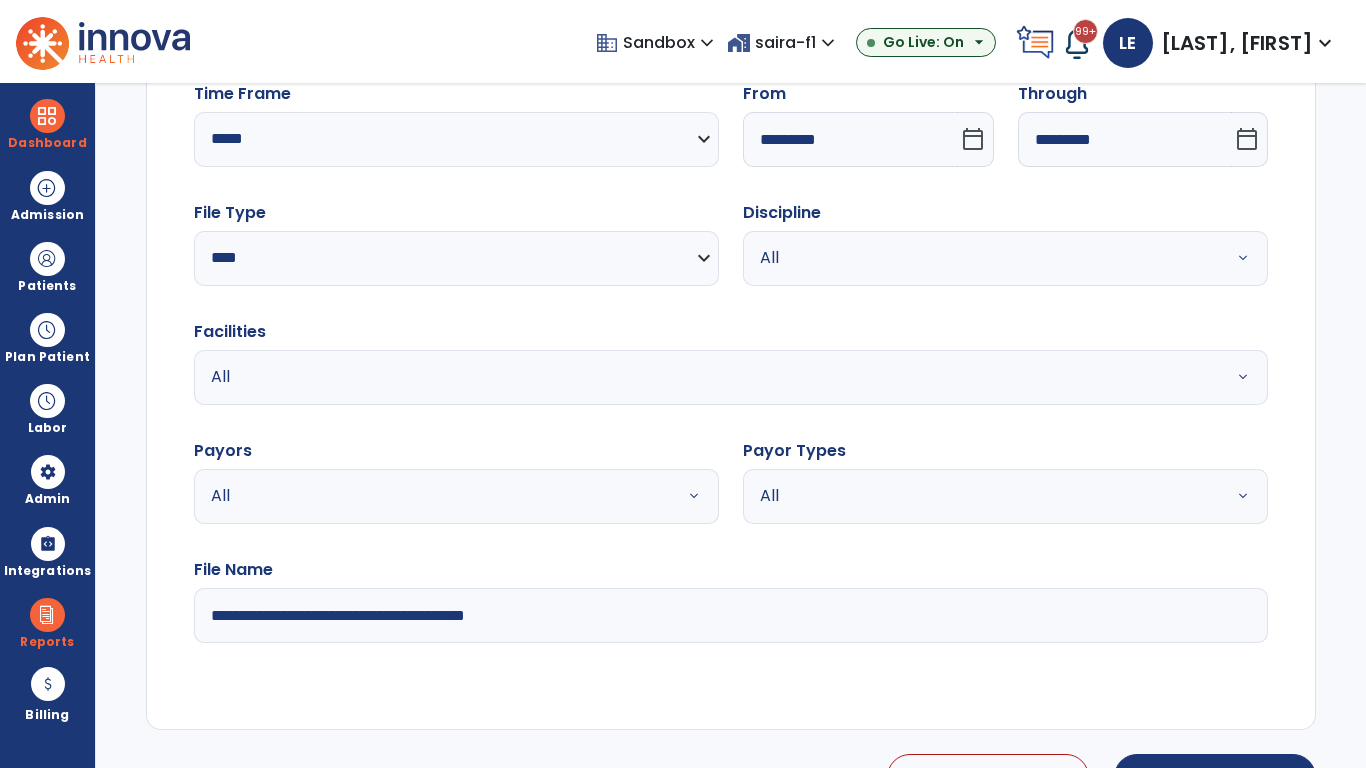 click on "All" at bounding box center (981, 258) 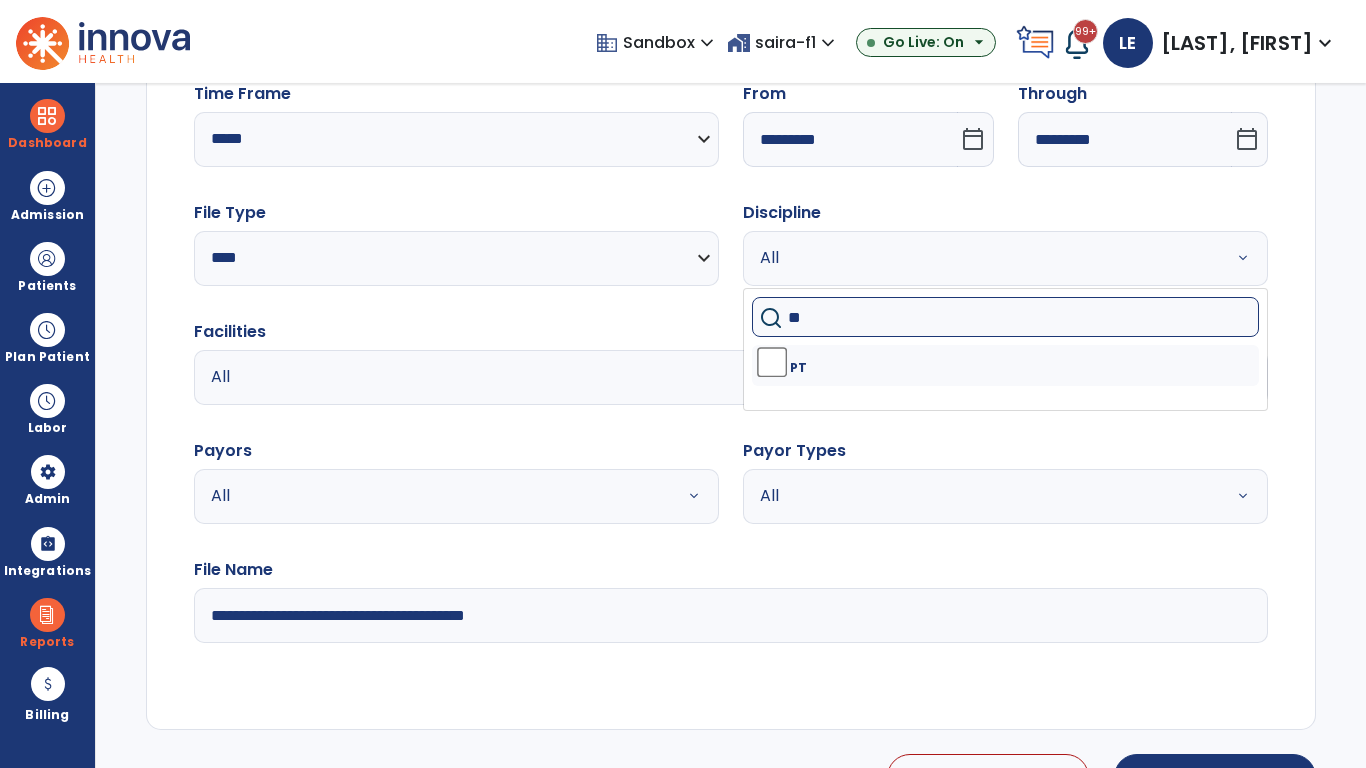 type on "**" 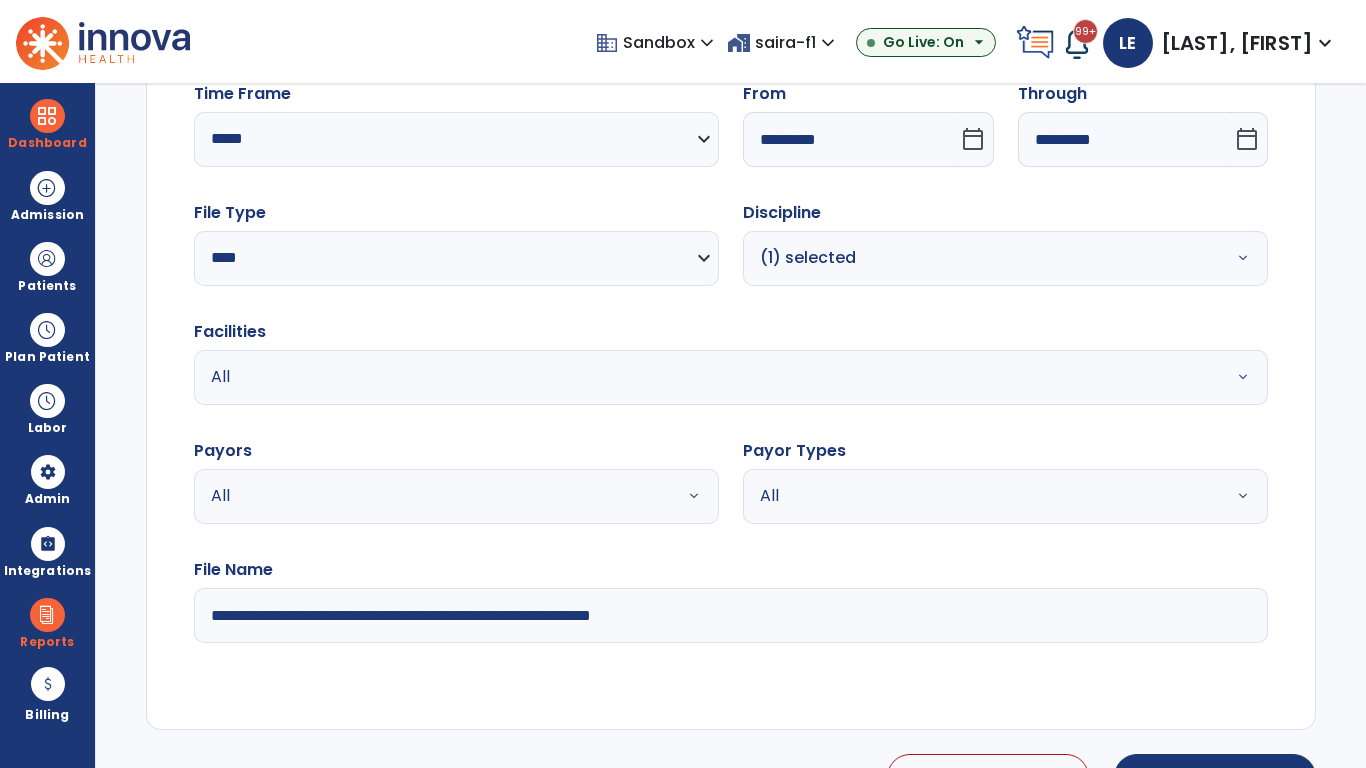 type on "**********" 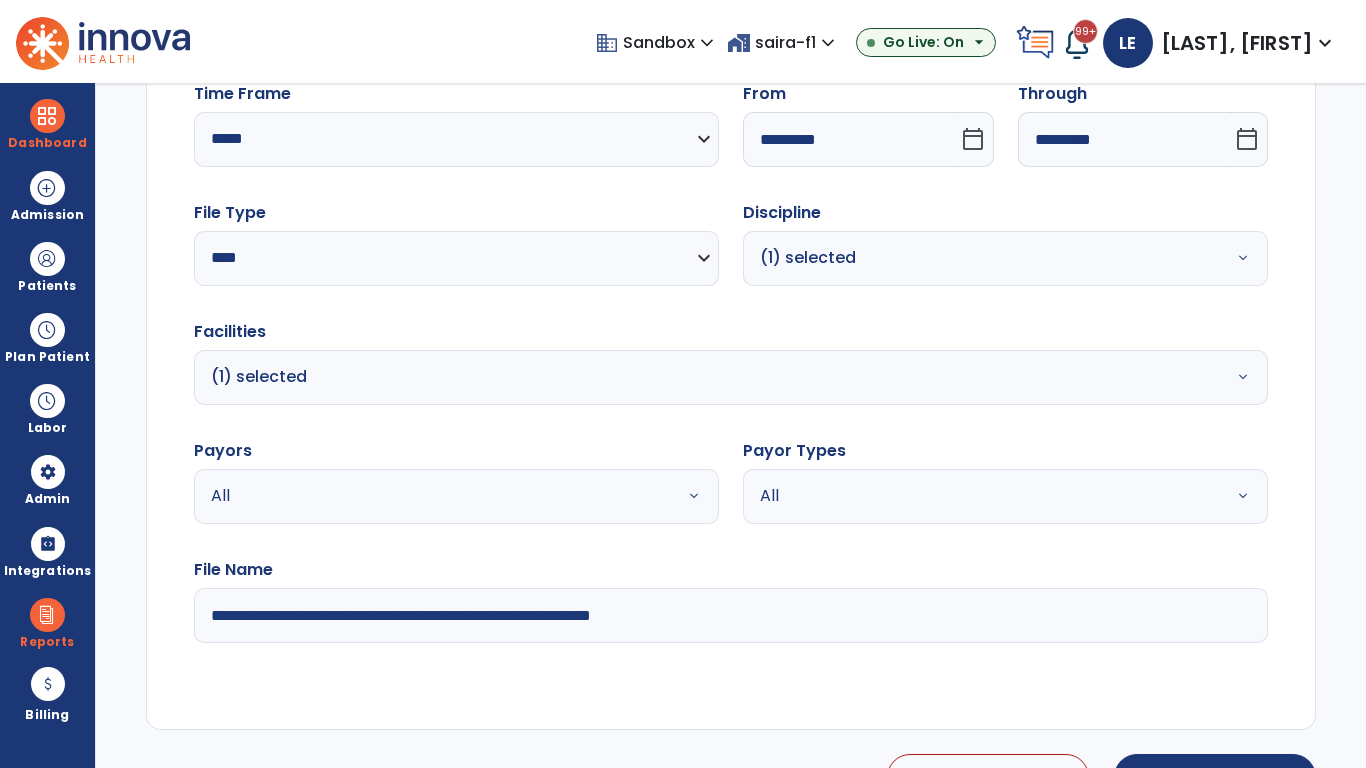 click on "All" at bounding box center [432, 496] 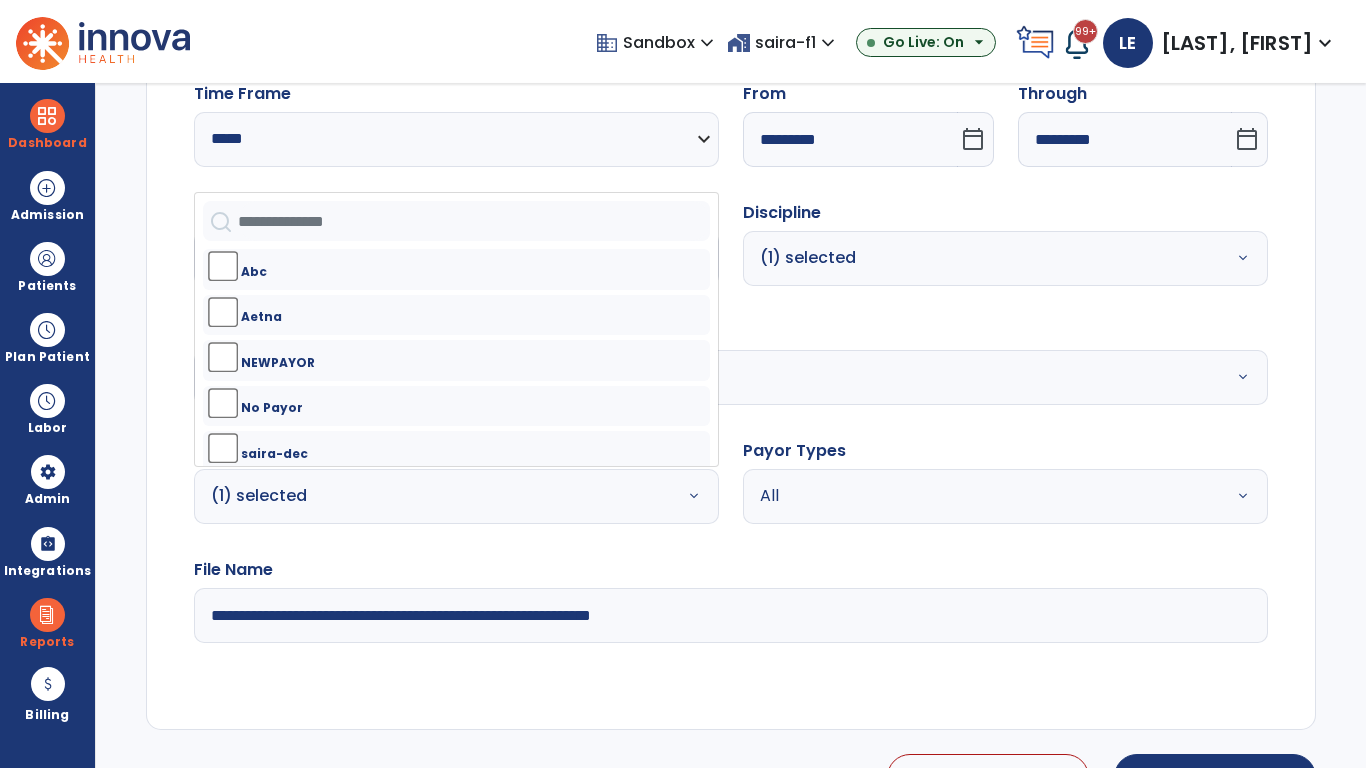 click on "All" at bounding box center (981, 496) 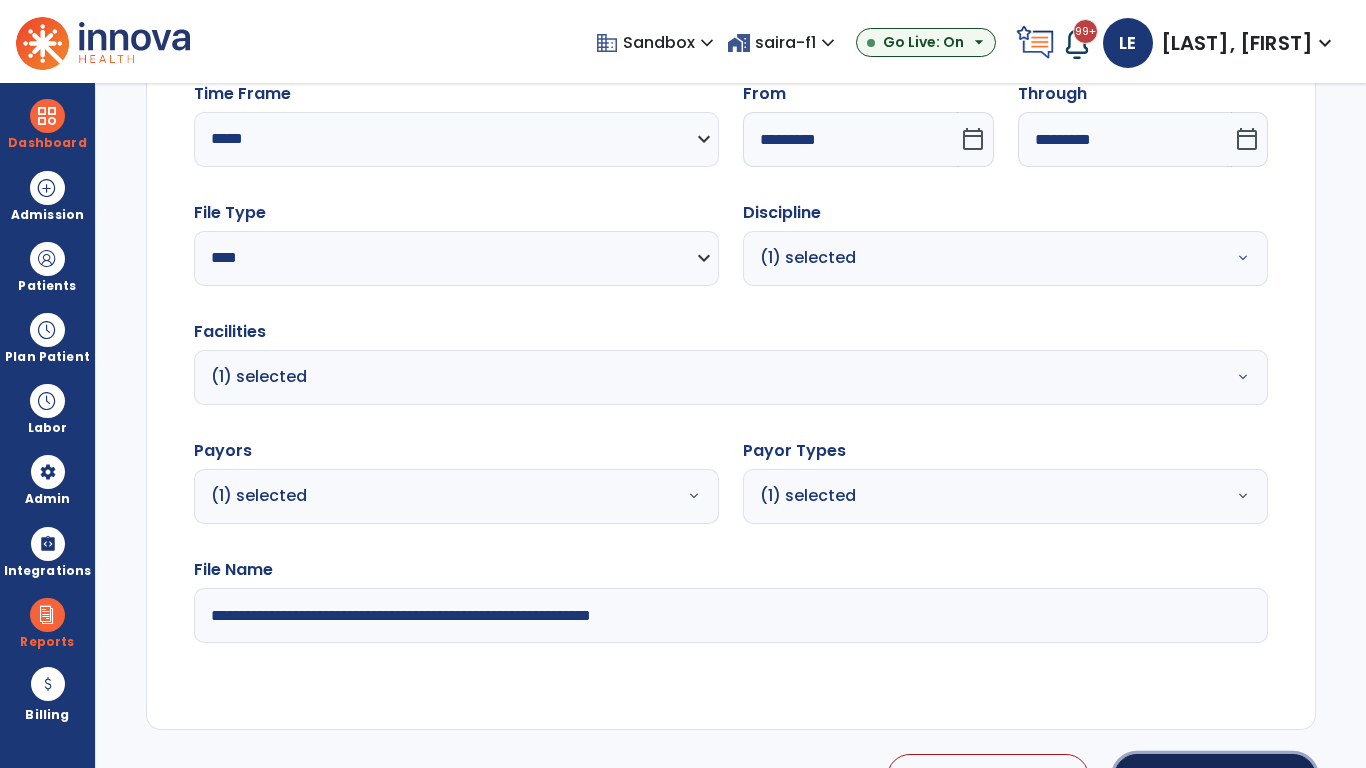 click on "Generate Report" 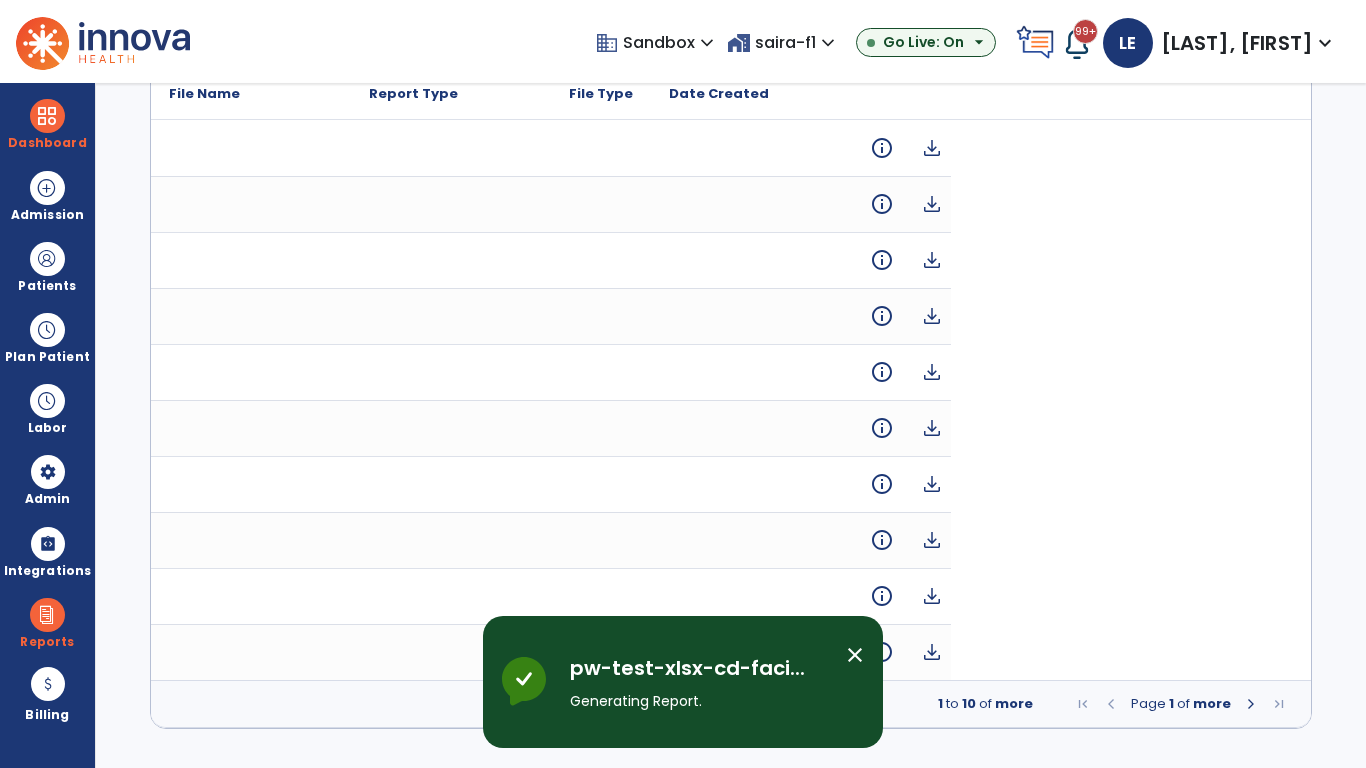 scroll, scrollTop: 0, scrollLeft: 0, axis: both 